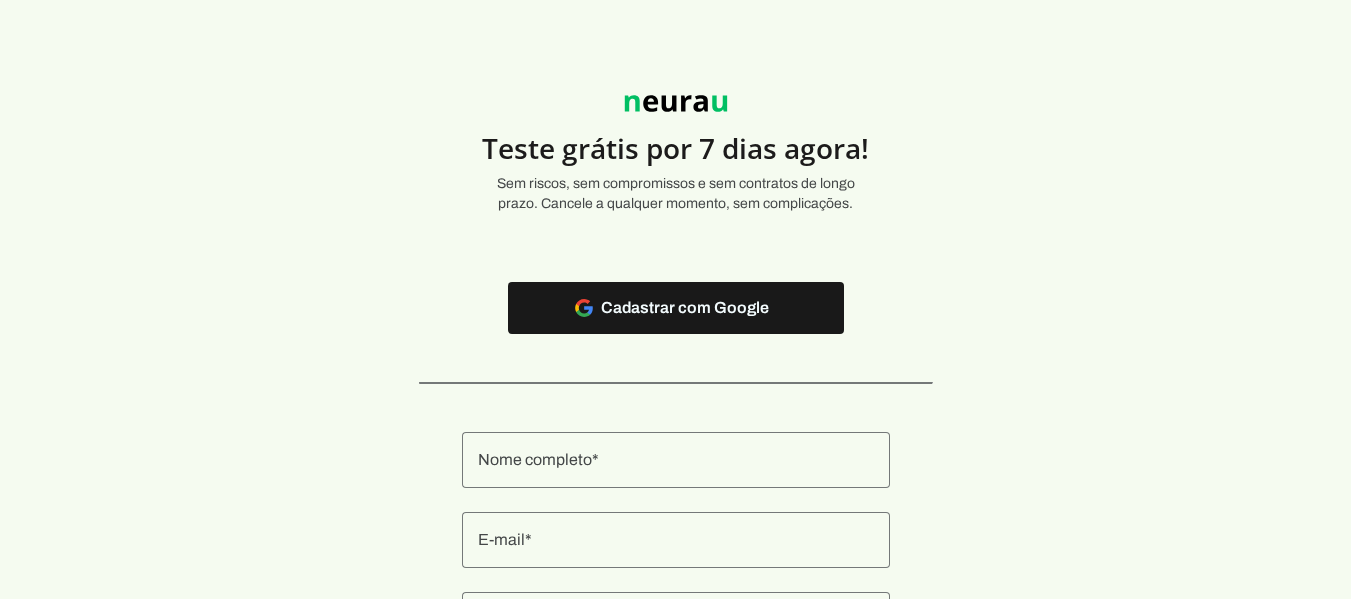 scroll, scrollTop: 0, scrollLeft: 0, axis: both 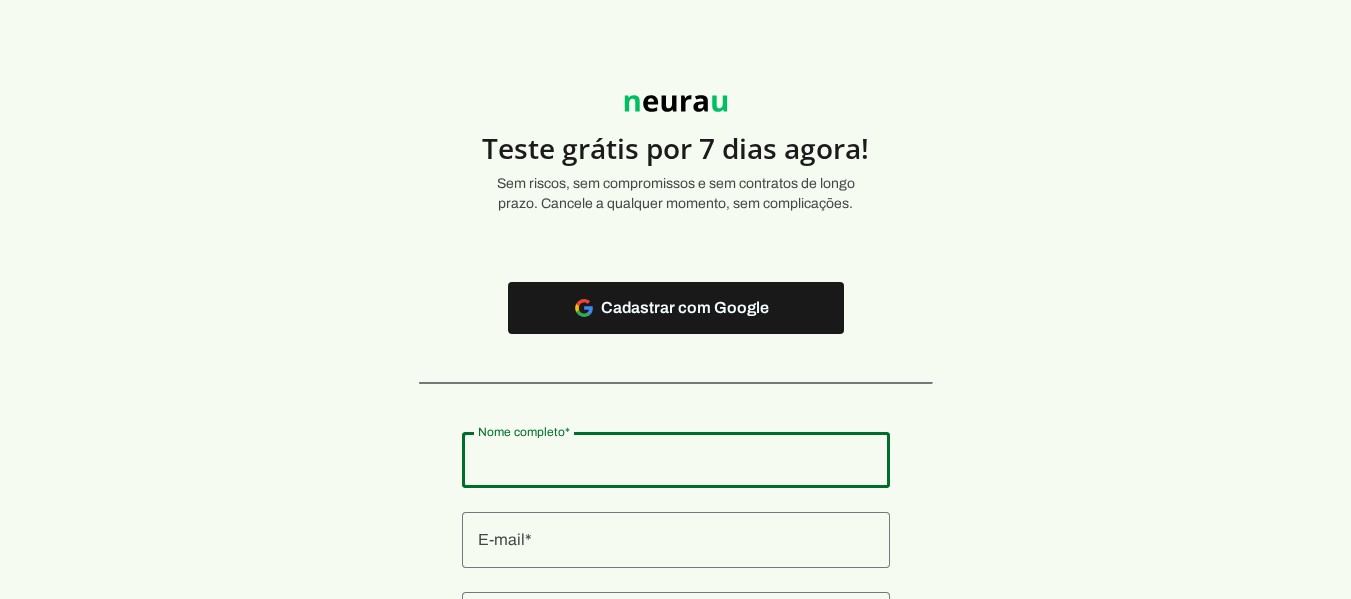 click 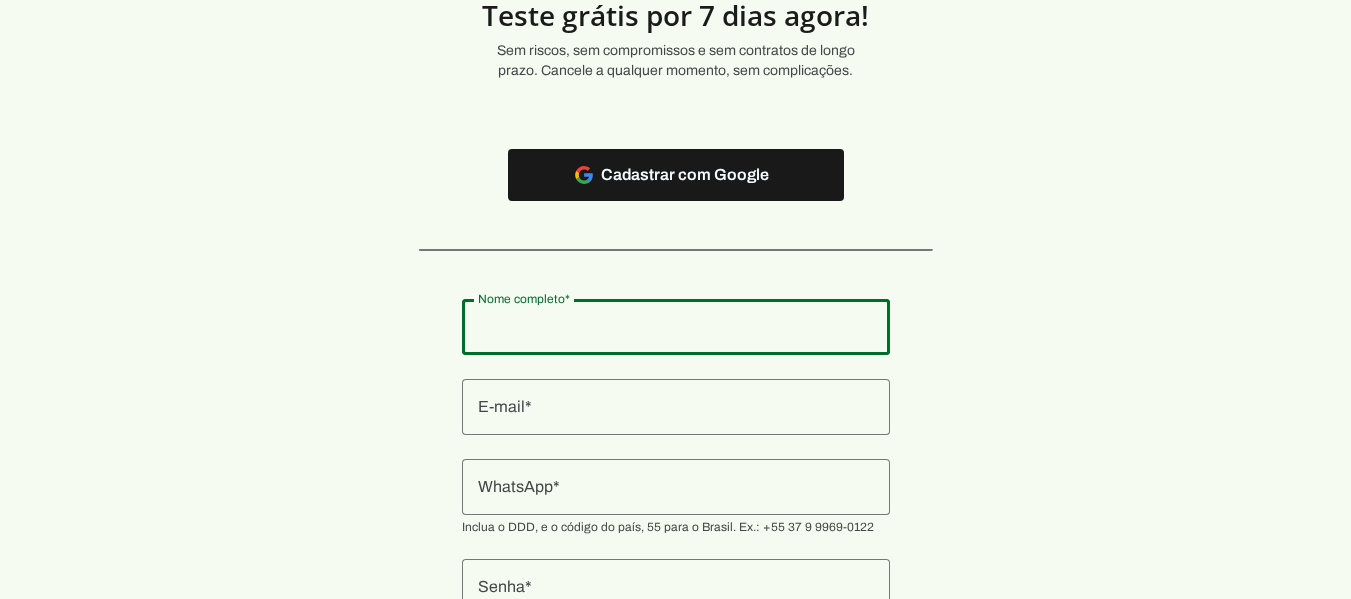 scroll, scrollTop: 134, scrollLeft: 0, axis: vertical 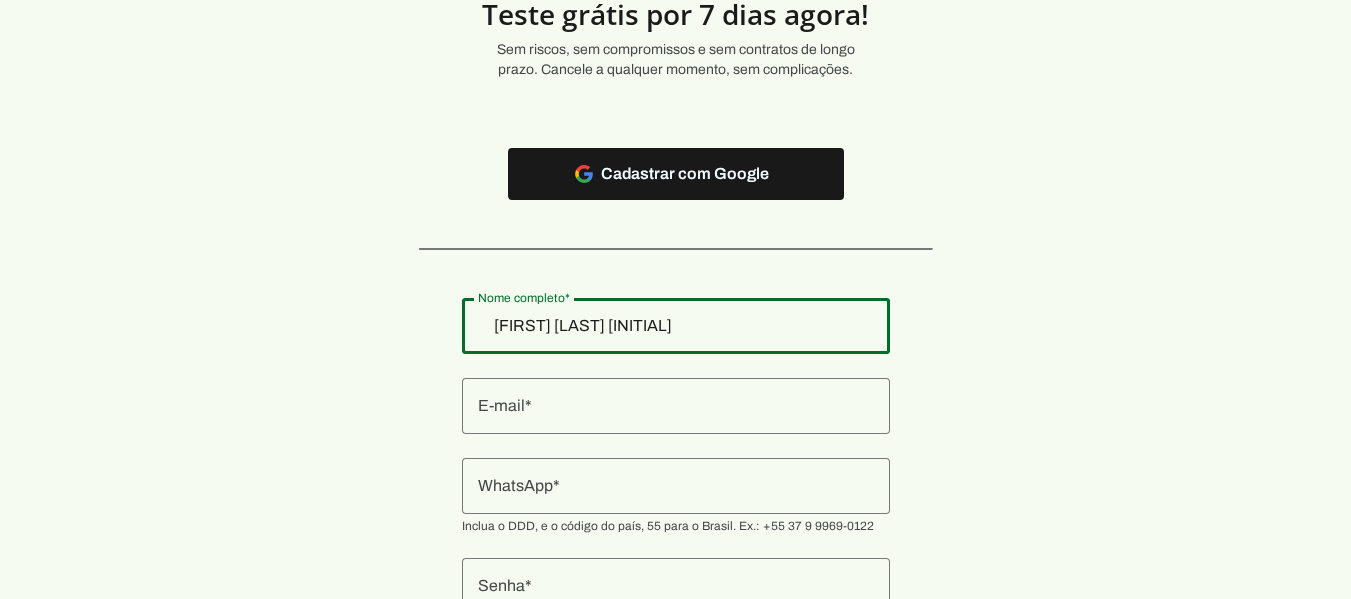 type on "[FIRST] [LAST] [INITIAL]" 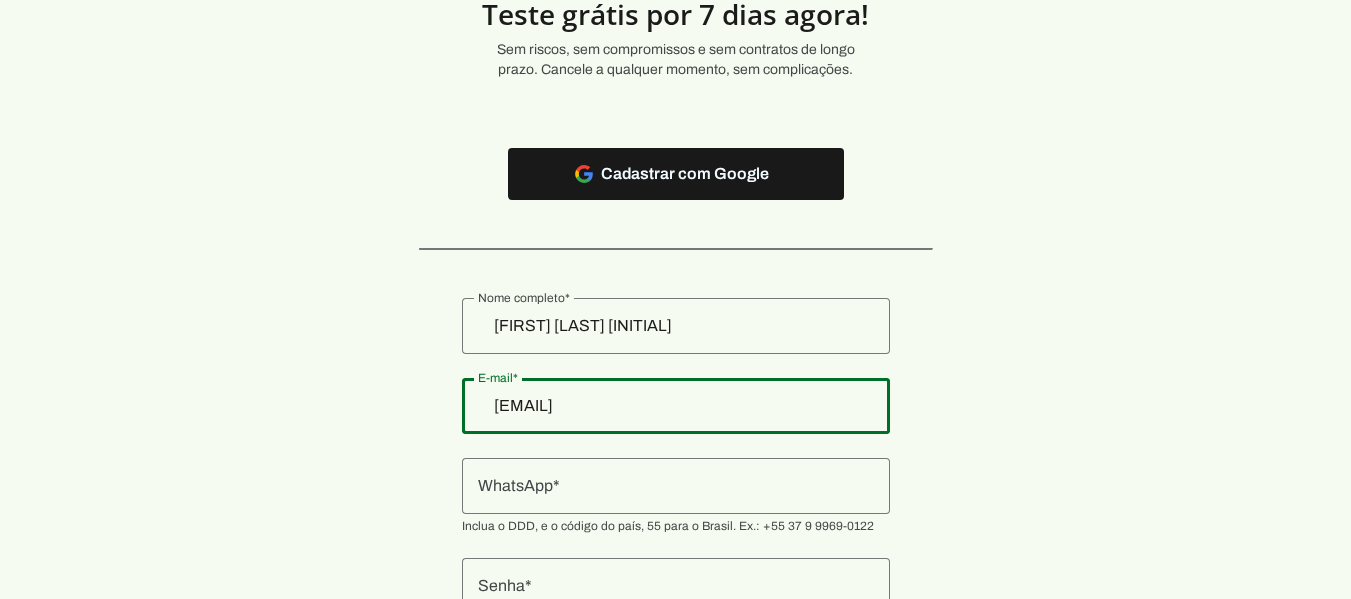 type on "[EMAIL]" 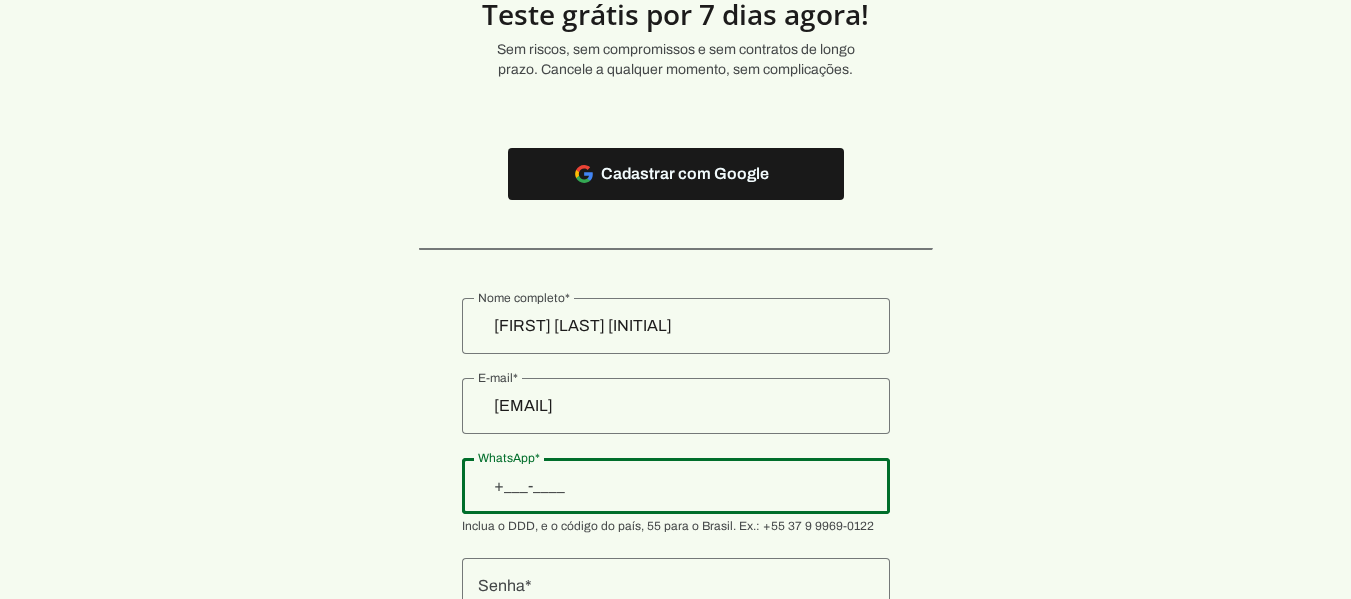 click at bounding box center (676, 486) 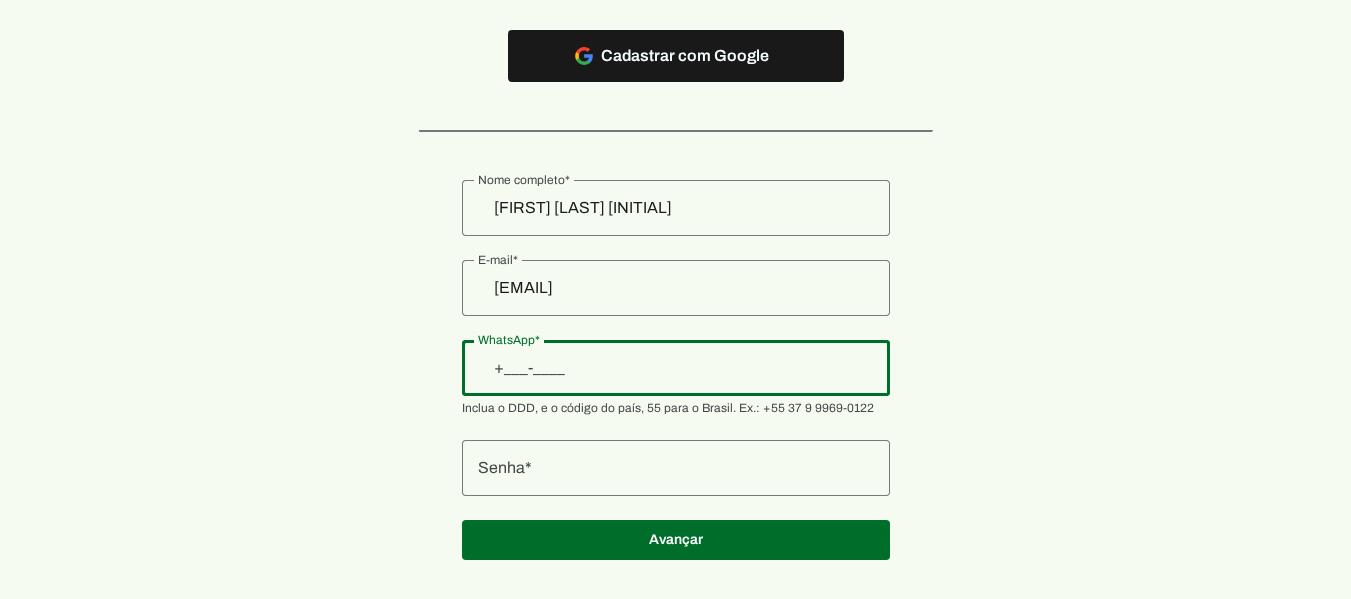 scroll, scrollTop: 253, scrollLeft: 0, axis: vertical 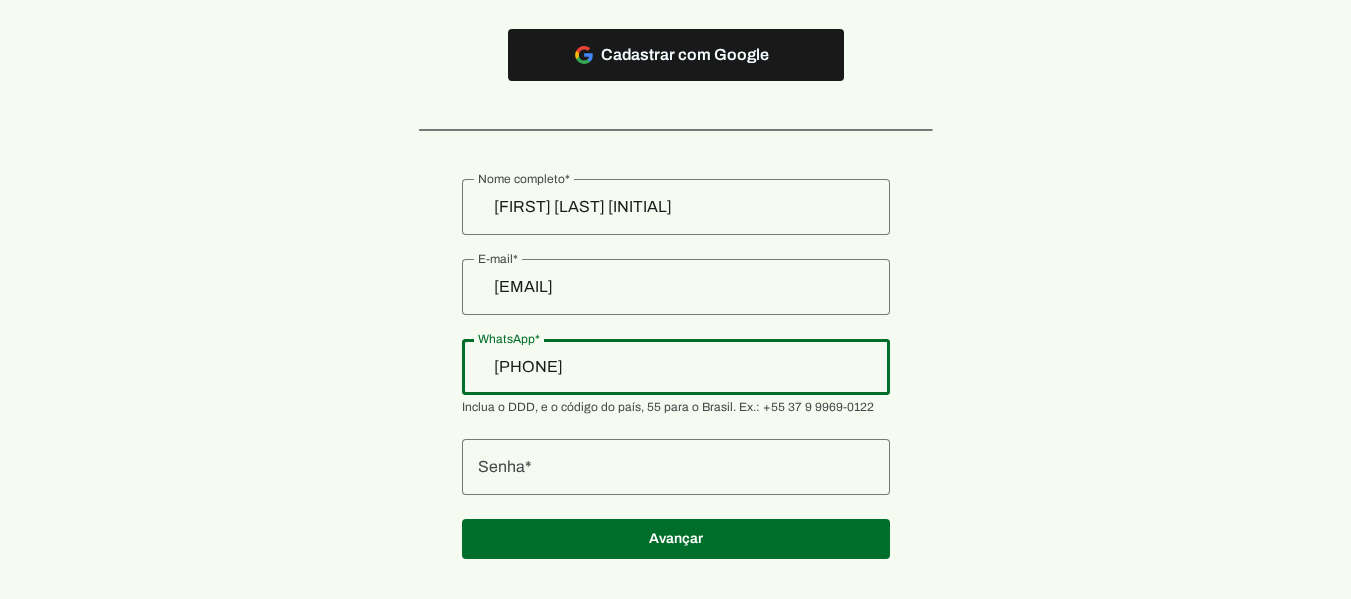 type on "[PHONE]" 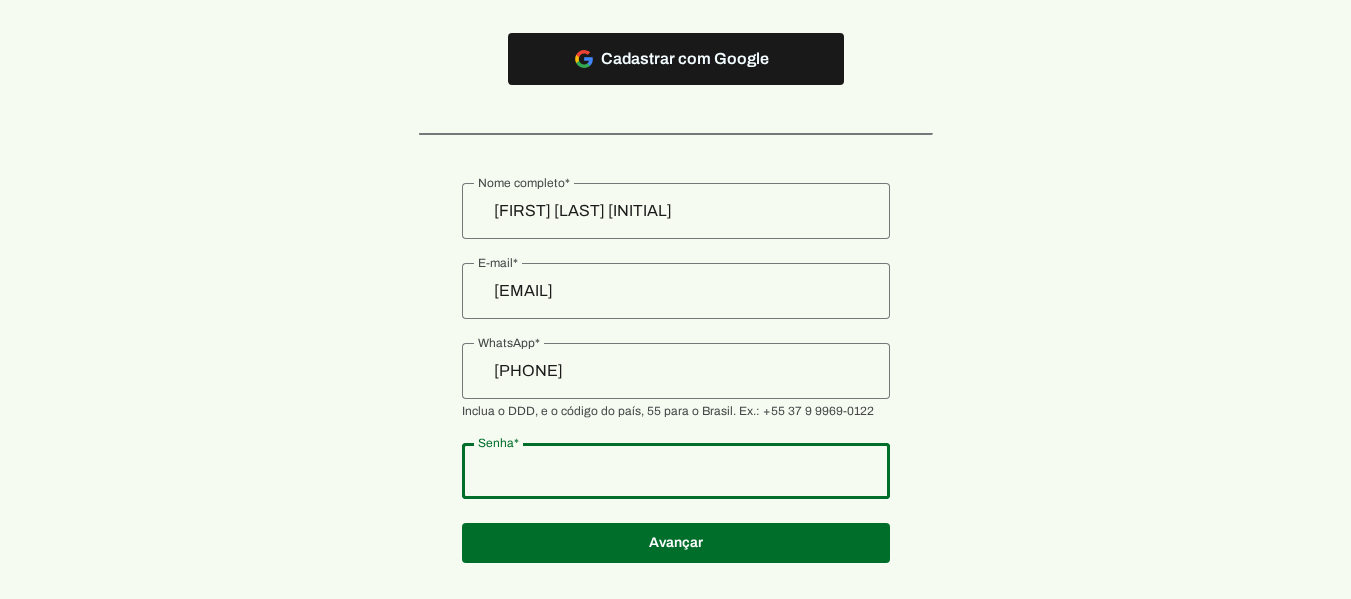 scroll, scrollTop: 250, scrollLeft: 0, axis: vertical 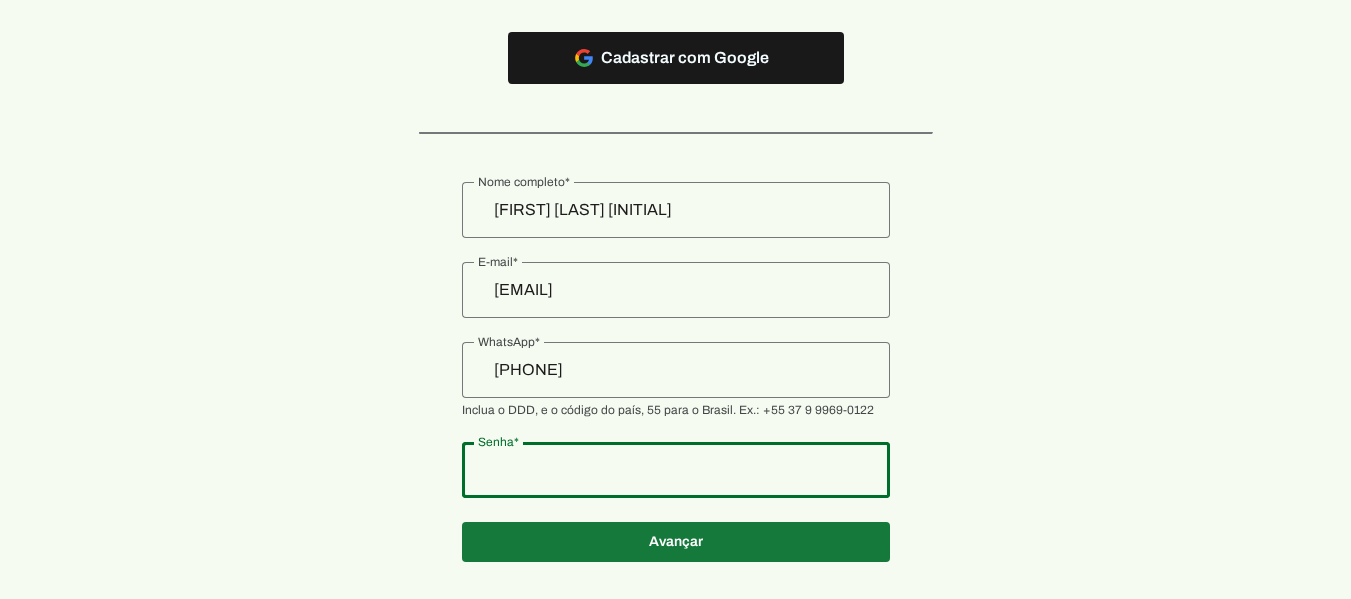 type on "[NUMBER]" 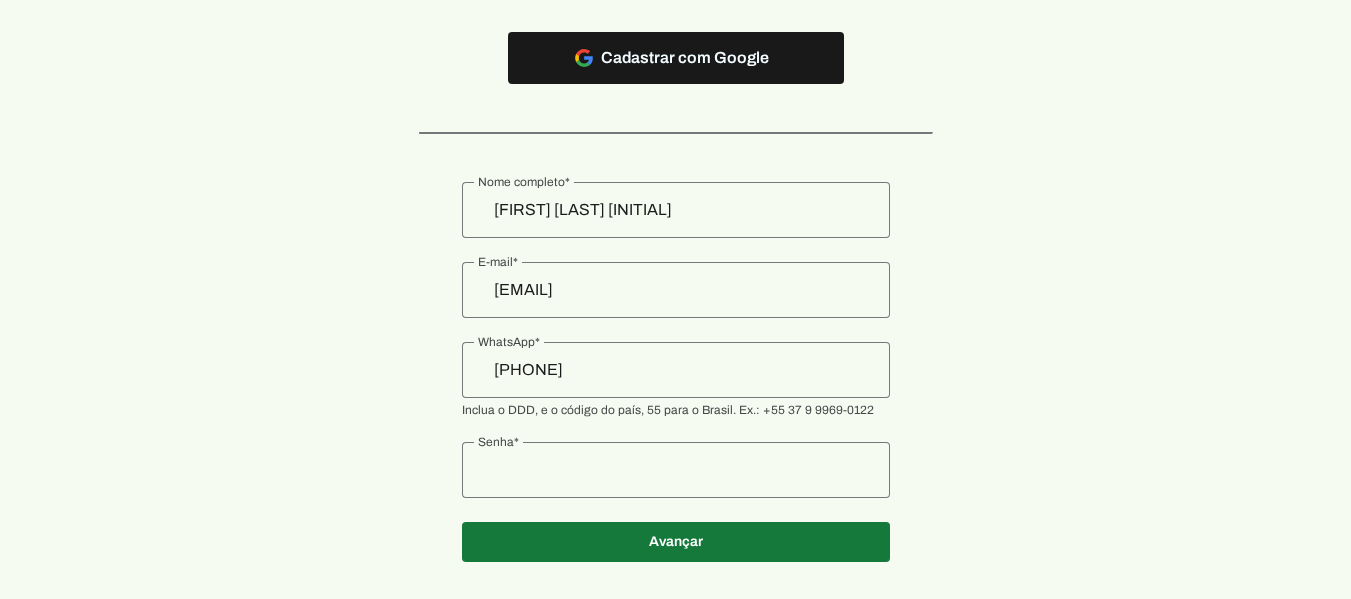 click at bounding box center (676, 58) 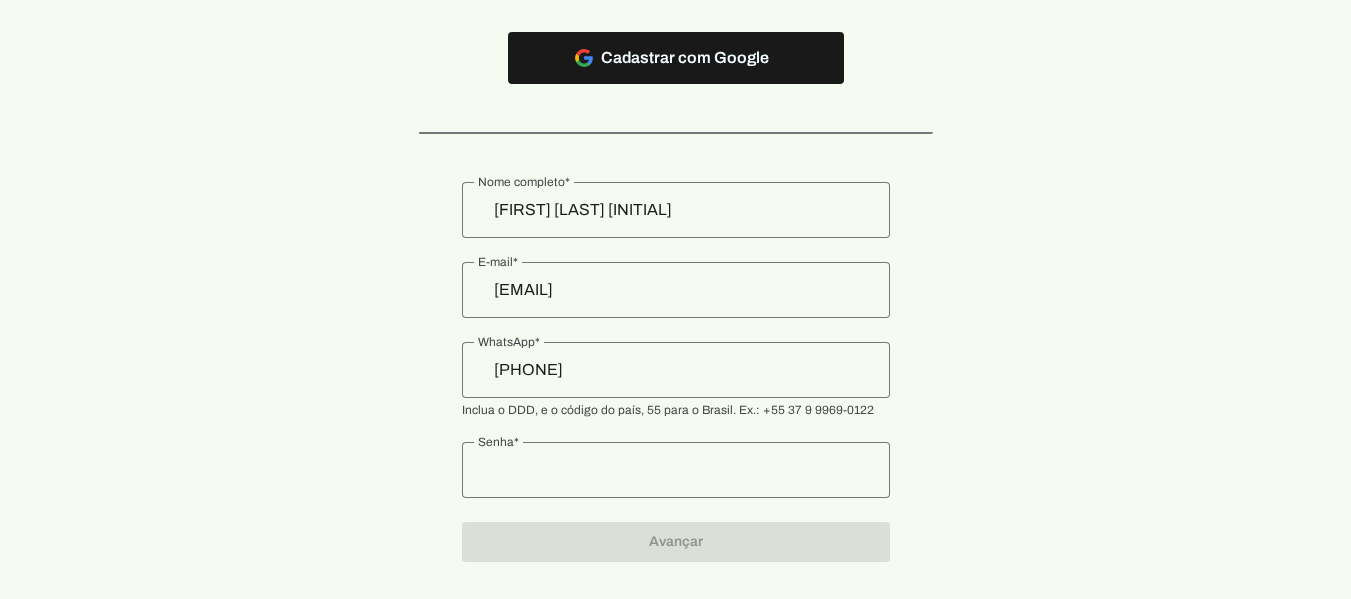 scroll, scrollTop: 0, scrollLeft: 0, axis: both 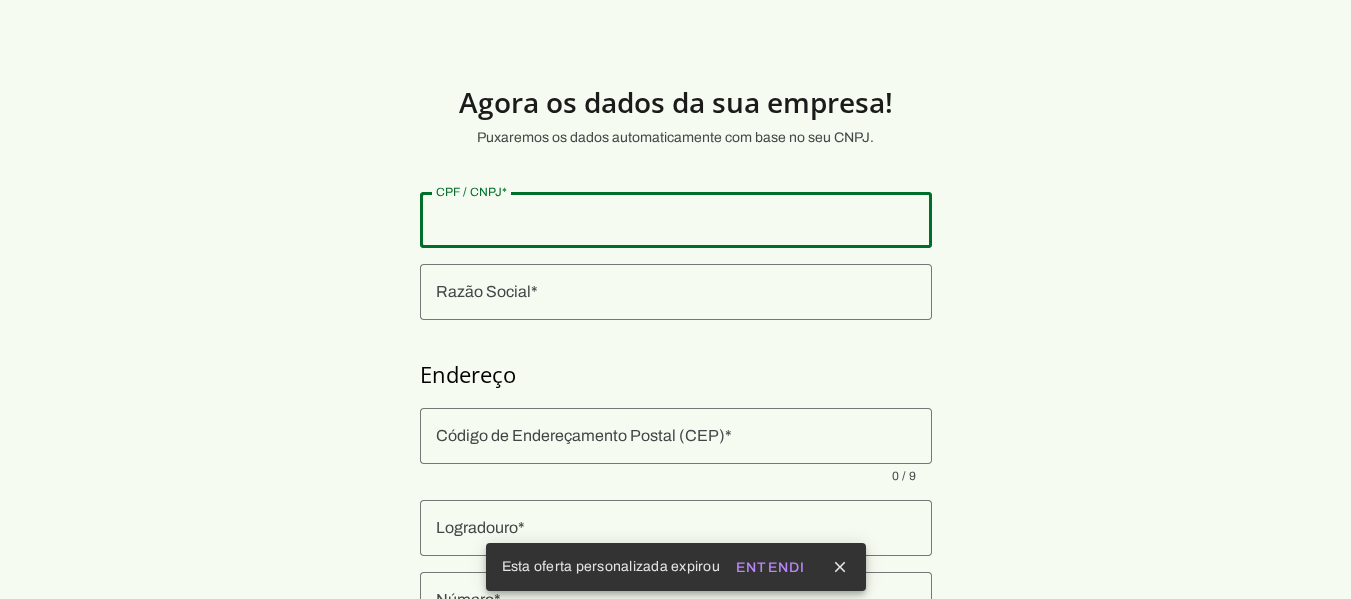 click at bounding box center (676, 220) 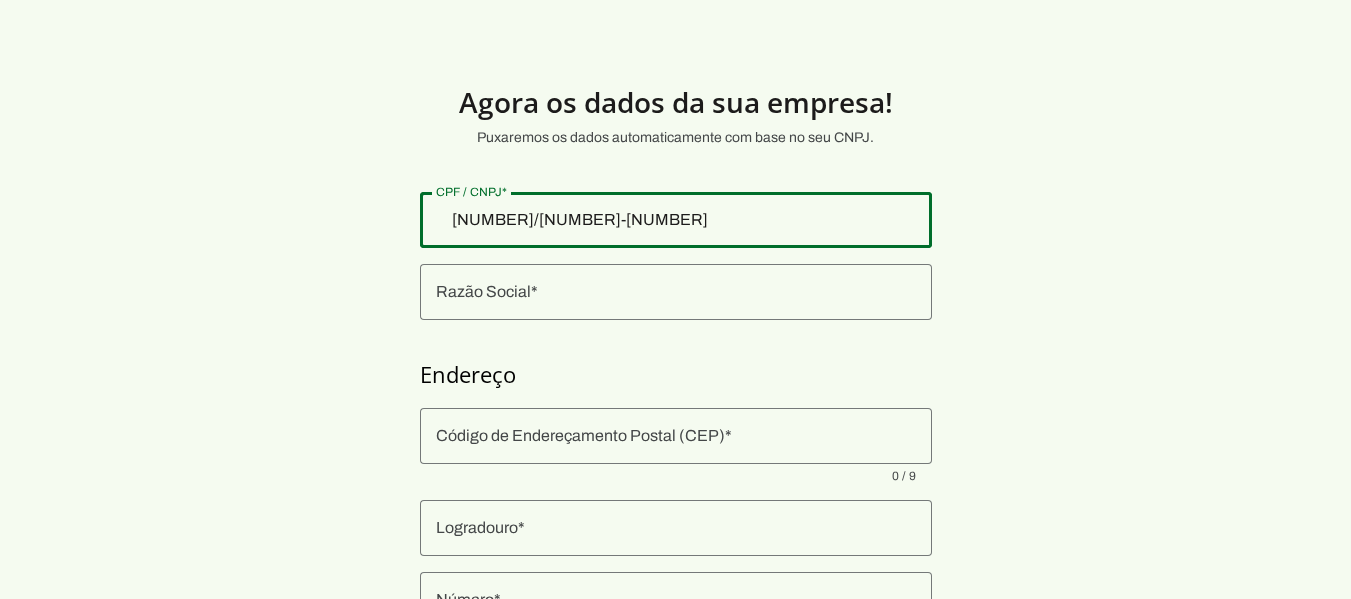 type on "[NUMBER]/[NUMBER]-[NUMBER]" 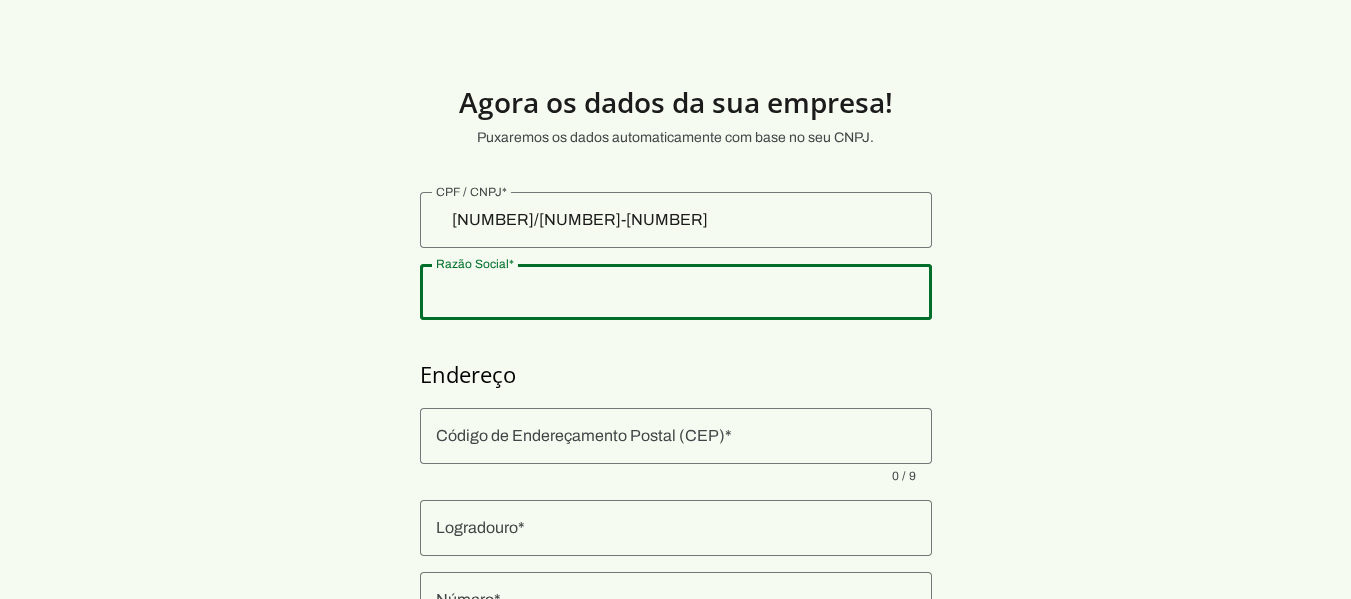 type on "[FULL_NAME] LTDA" 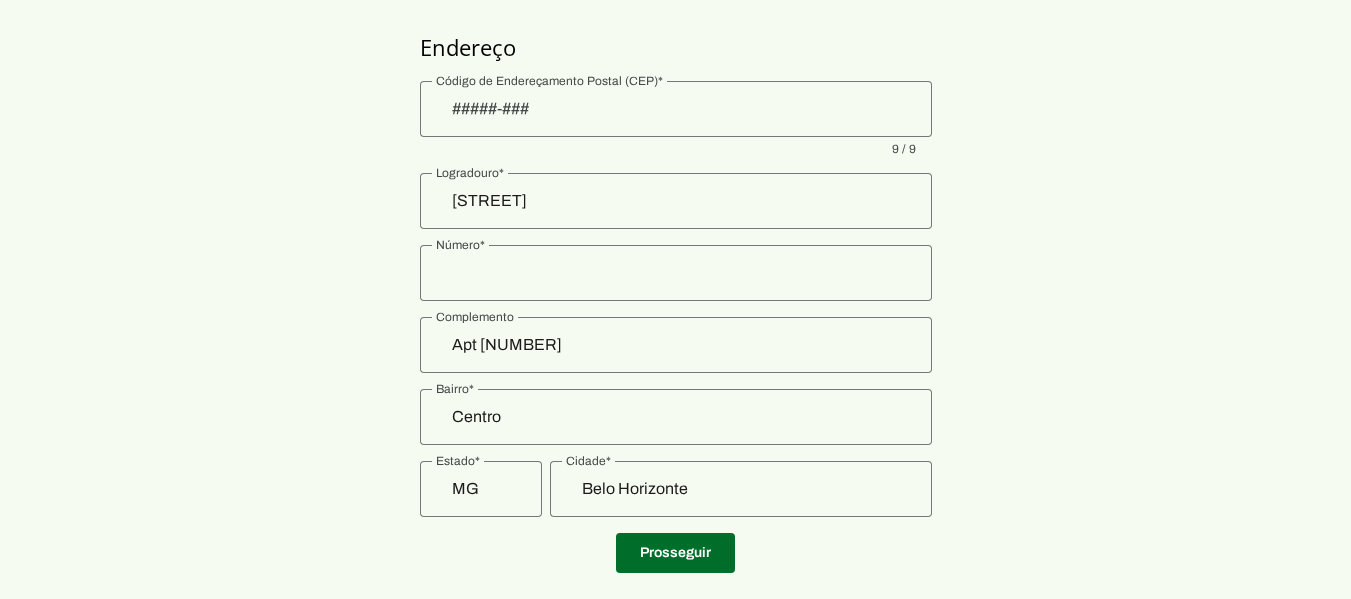scroll, scrollTop: 365, scrollLeft: 0, axis: vertical 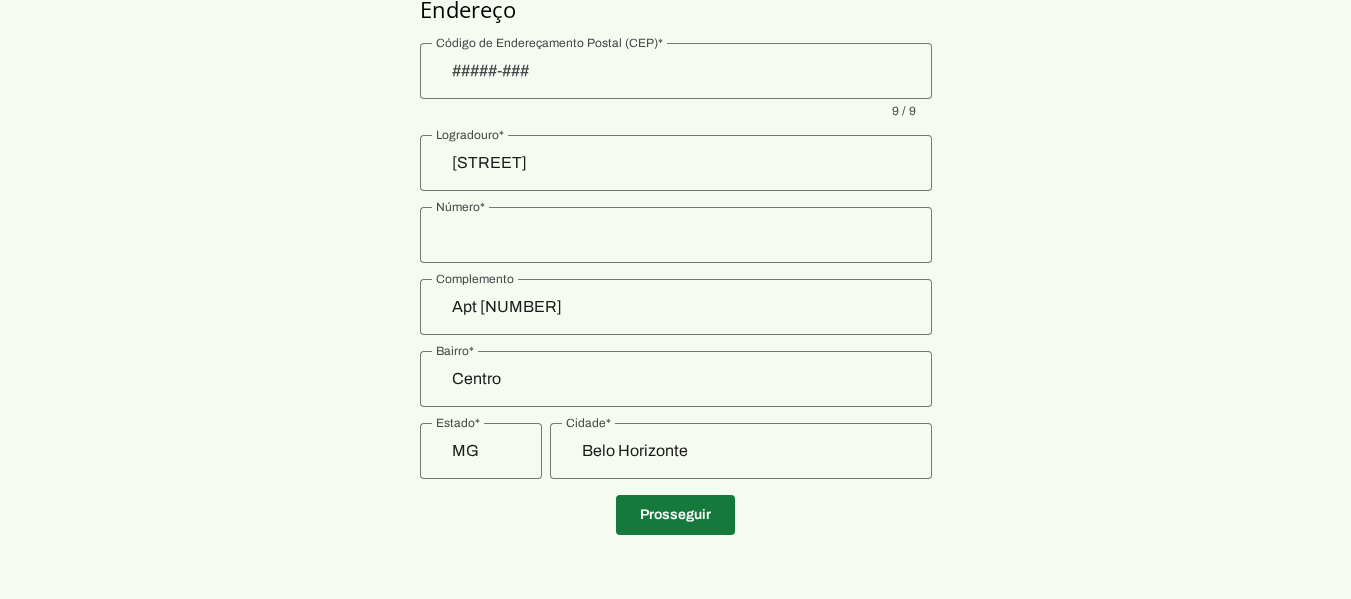 click at bounding box center [675, 515] 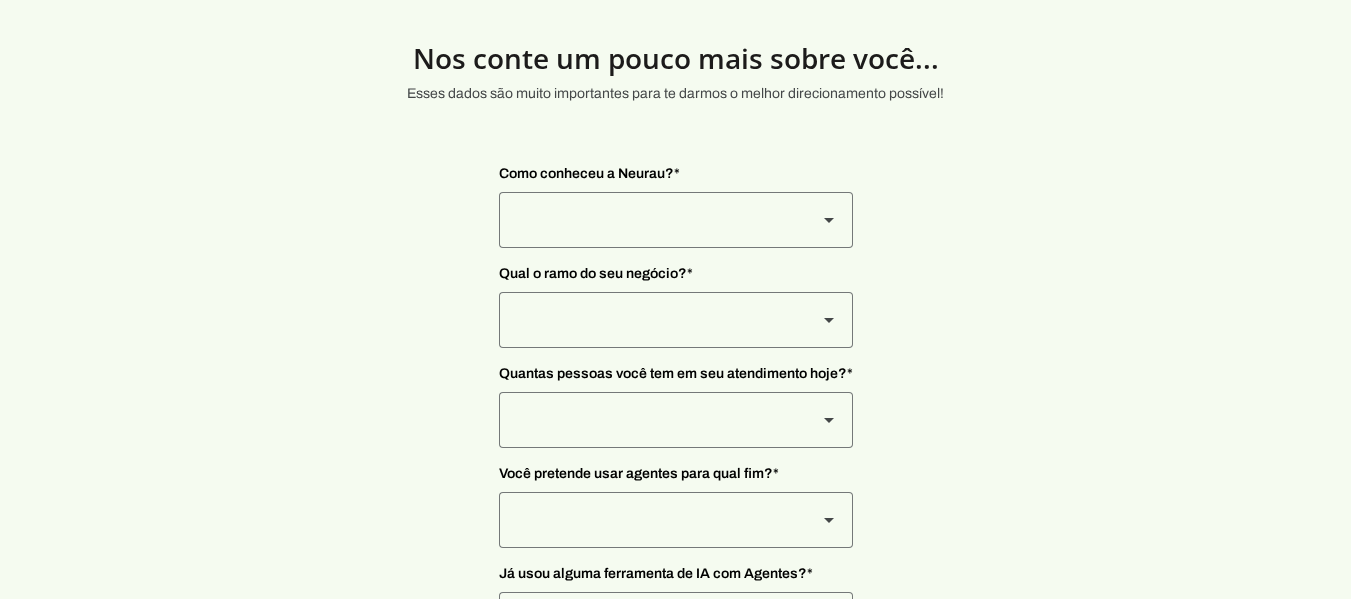 scroll, scrollTop: 43, scrollLeft: 0, axis: vertical 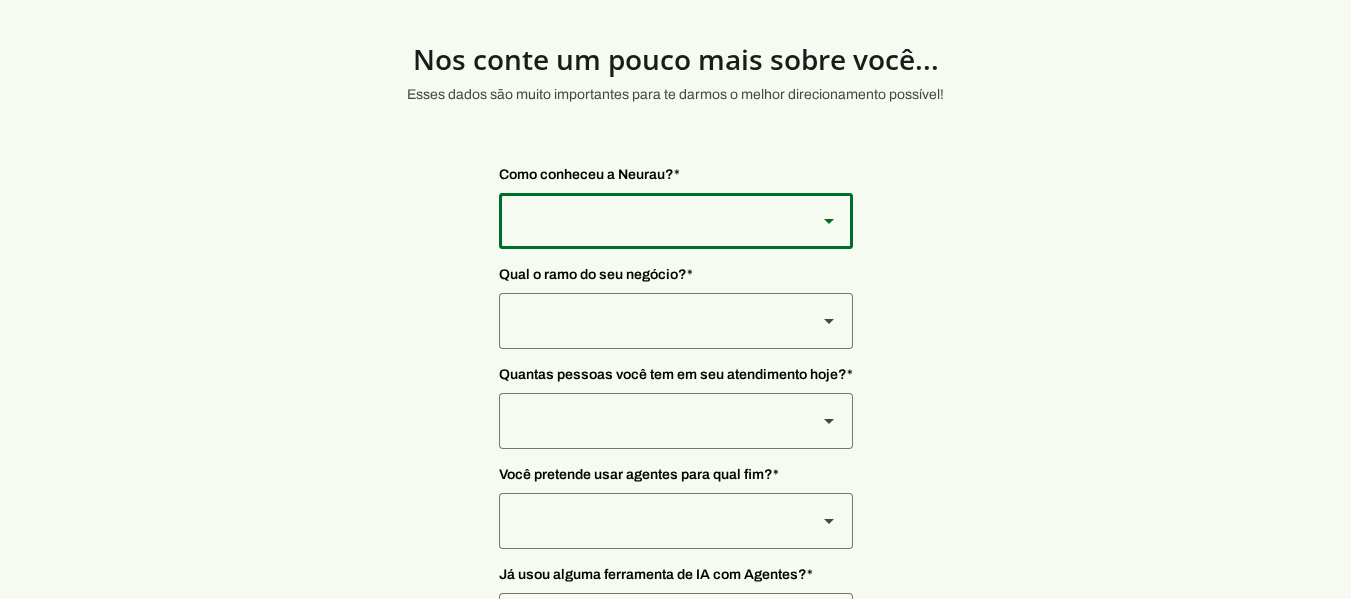 click at bounding box center [650, 221] 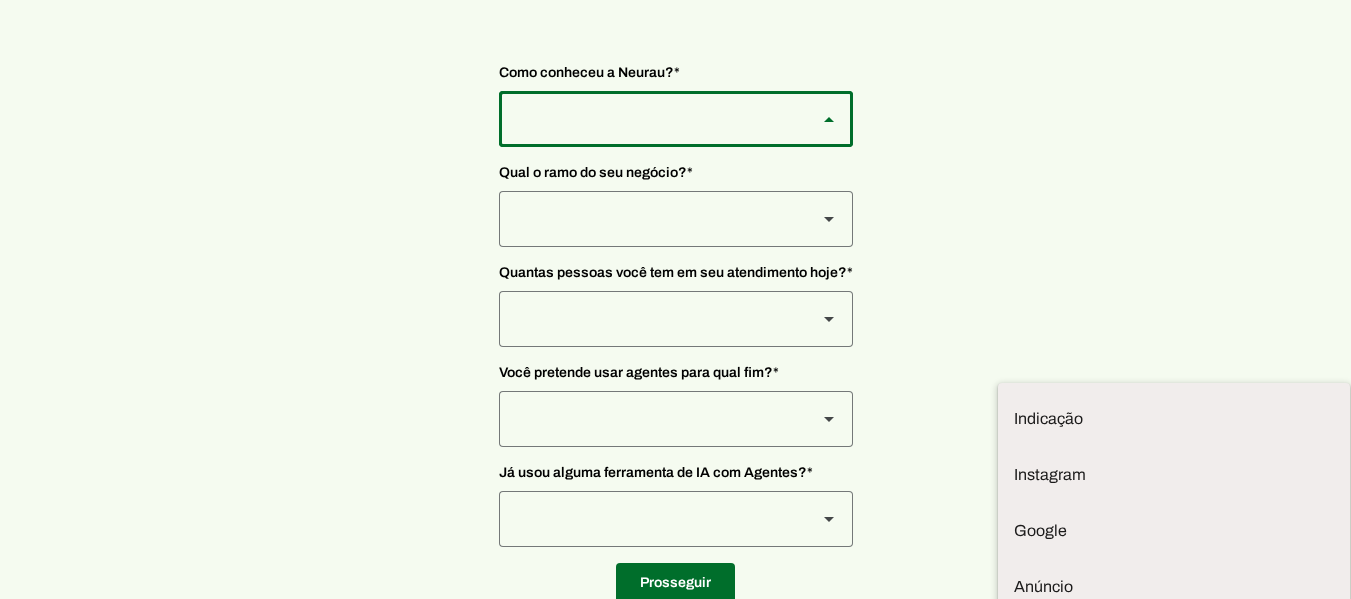 scroll, scrollTop: 150, scrollLeft: 0, axis: vertical 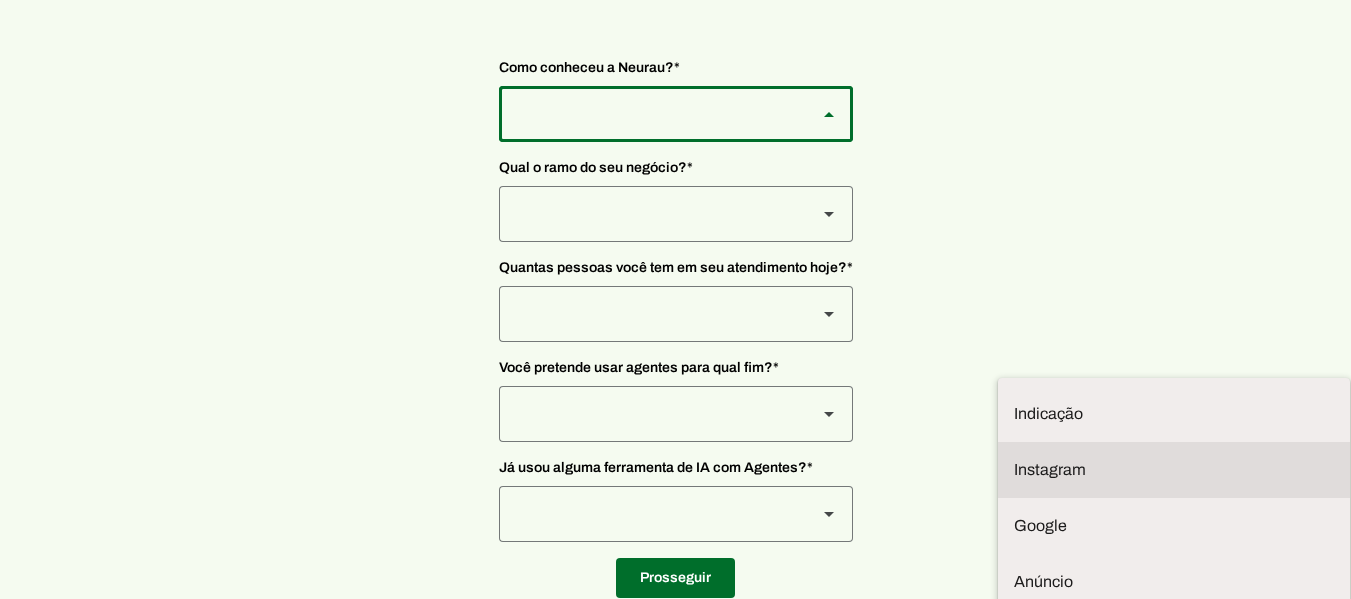click on "Instagram" at bounding box center [1174, 414] 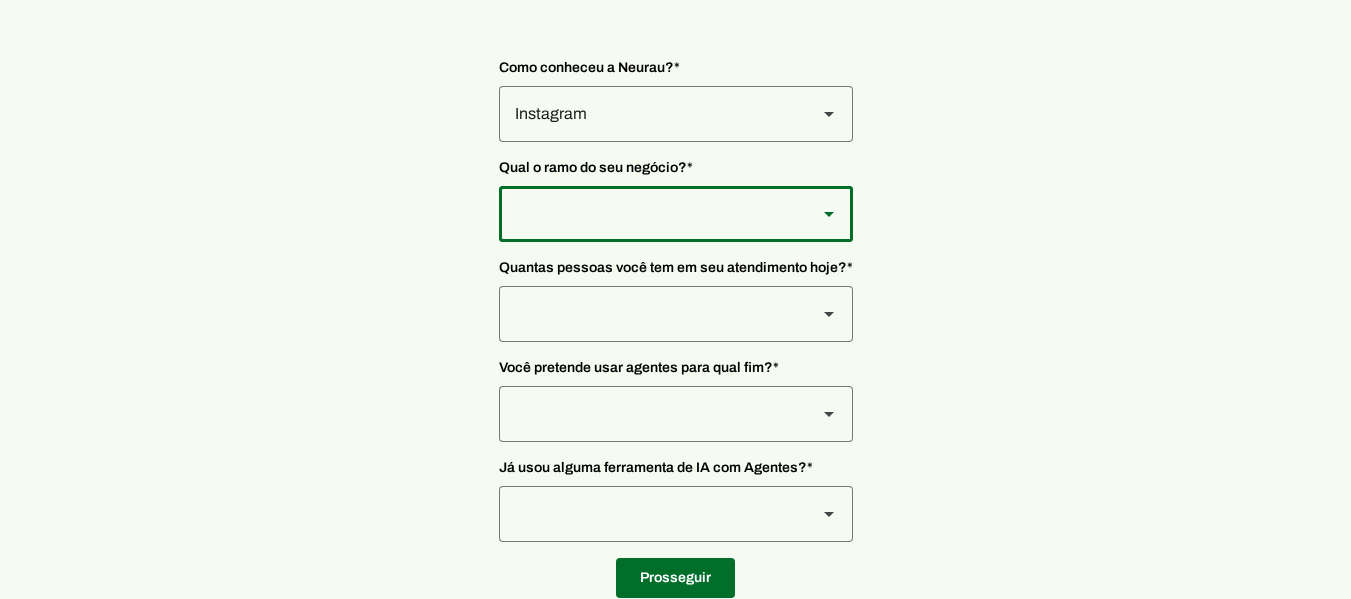 click at bounding box center (650, 114) 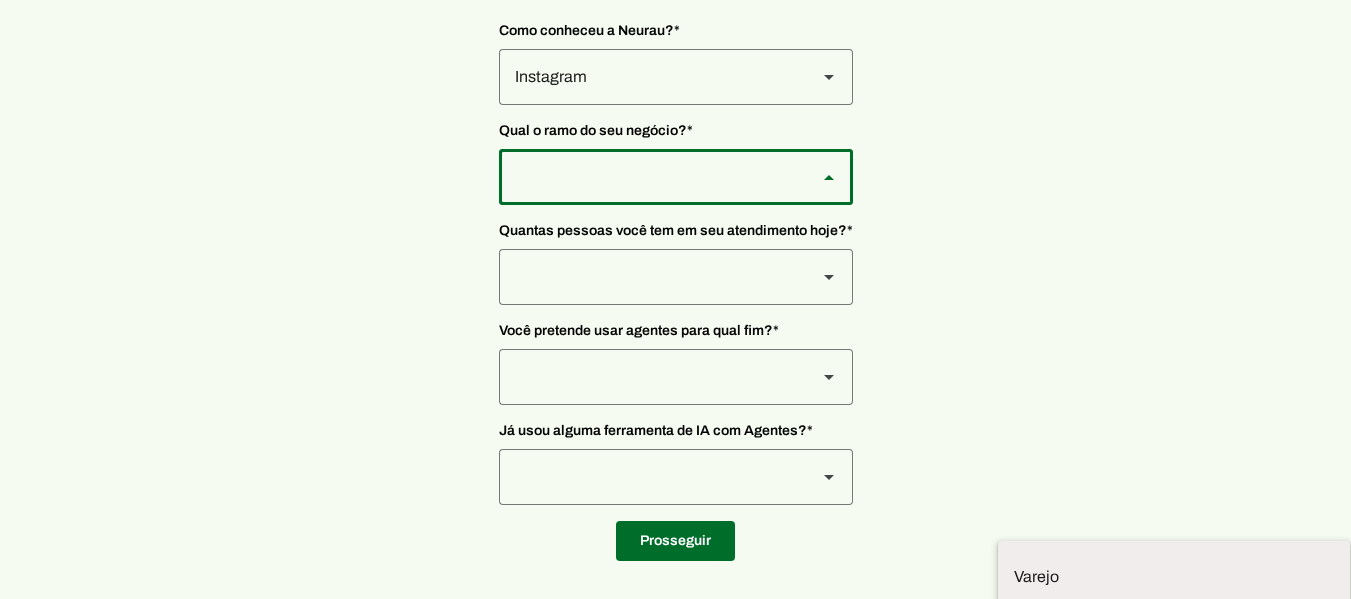 scroll, scrollTop: 197, scrollLeft: 0, axis: vertical 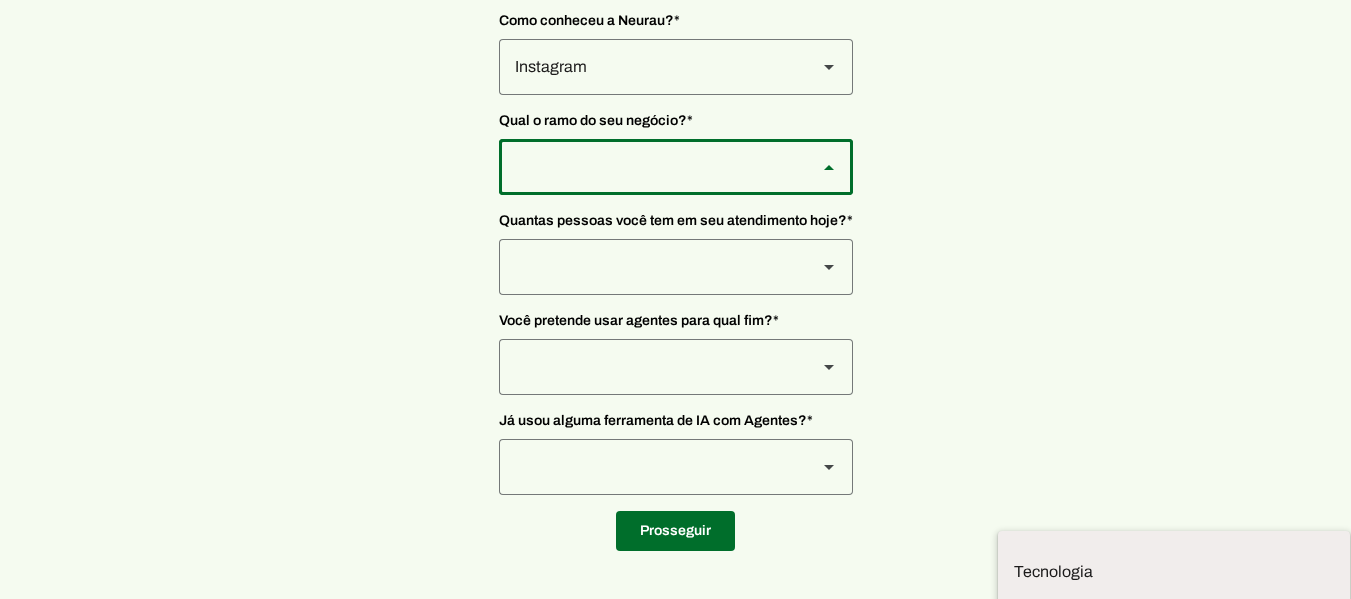 click on "Prestadores de serviço" at bounding box center [0, 0] 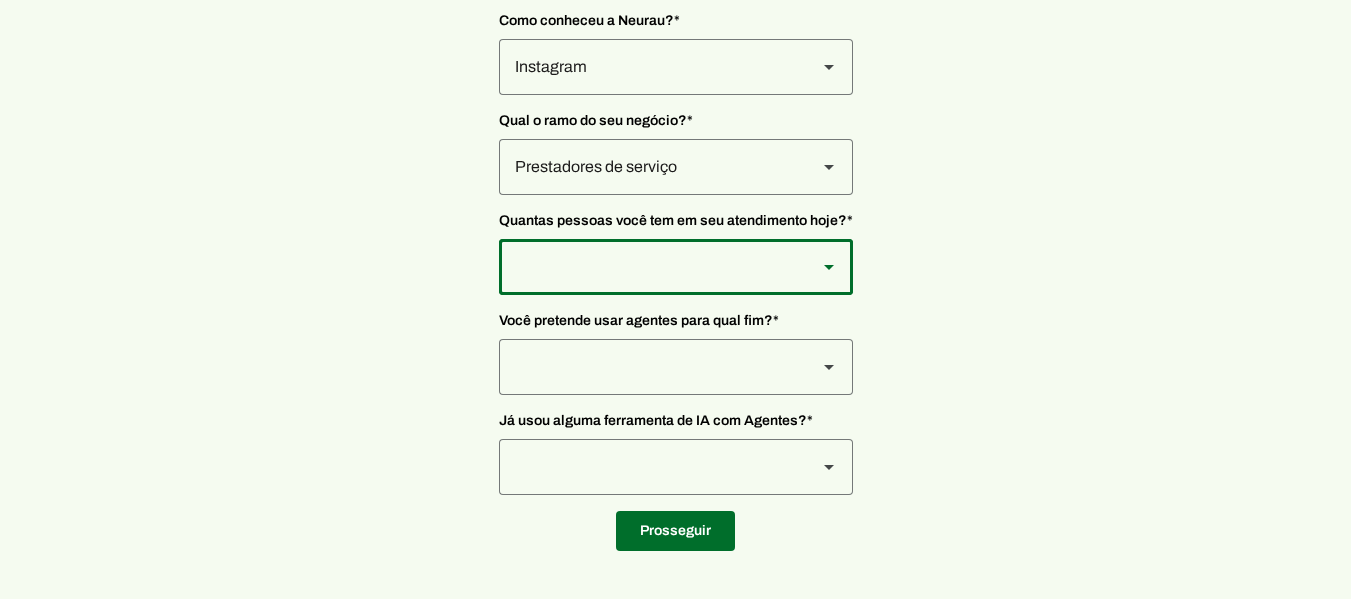 click at bounding box center [650, 67] 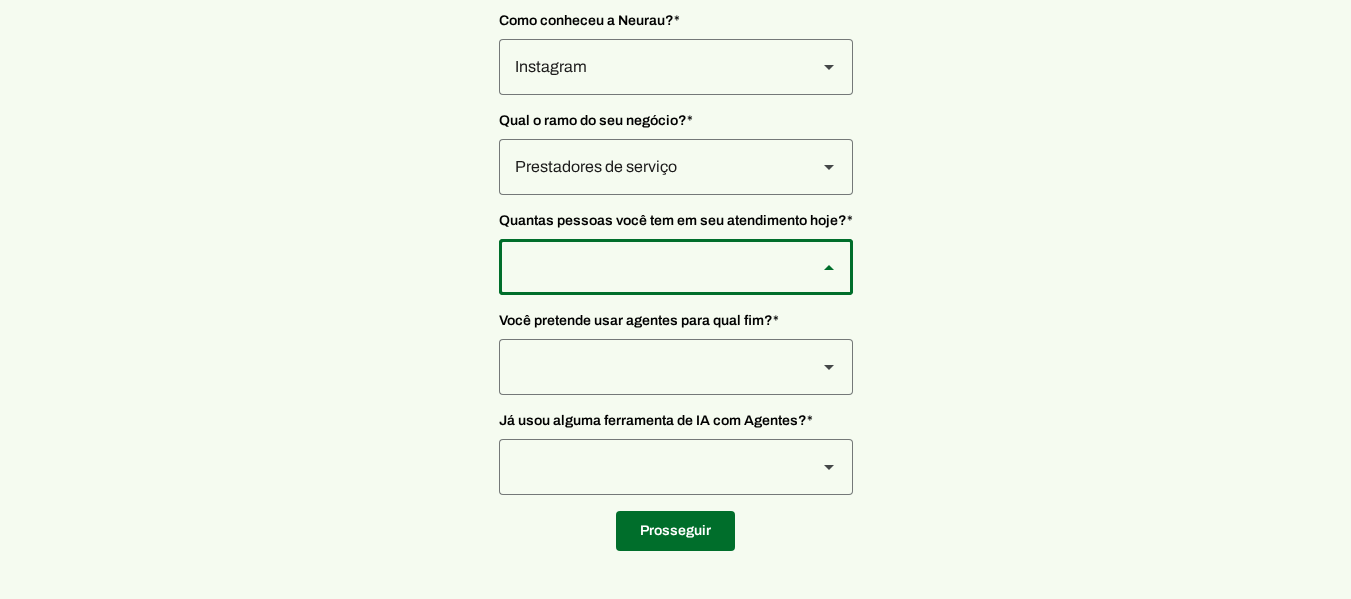 click at bounding box center (0, 0) 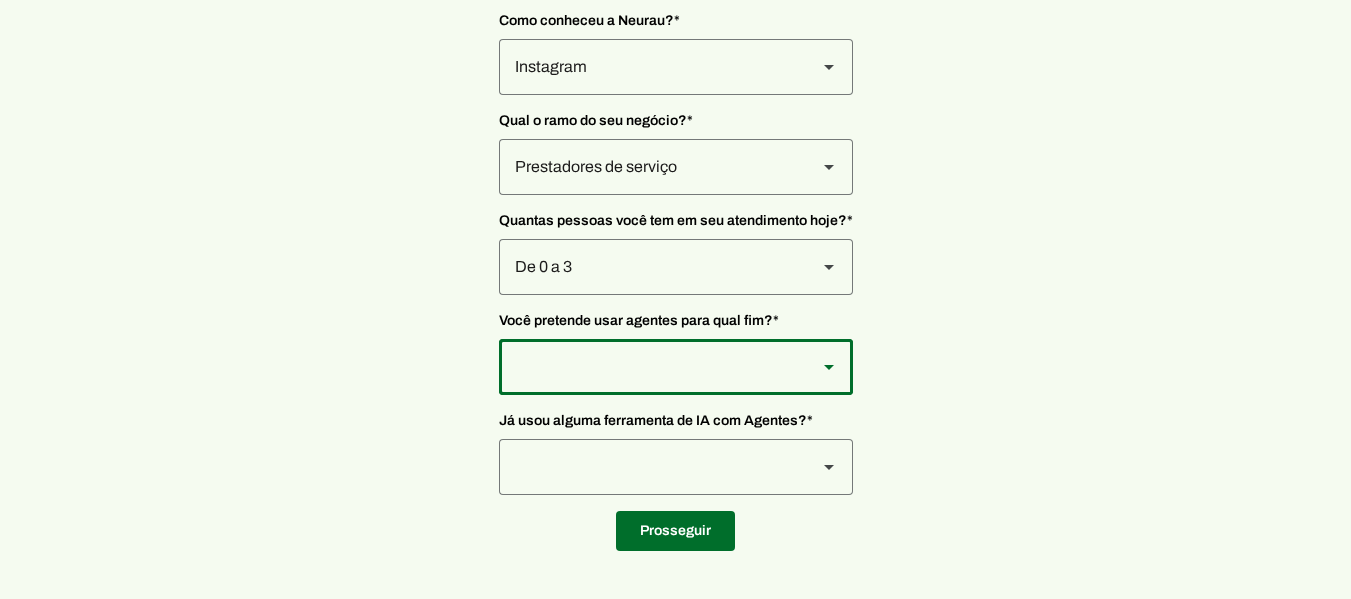 click at bounding box center [650, 67] 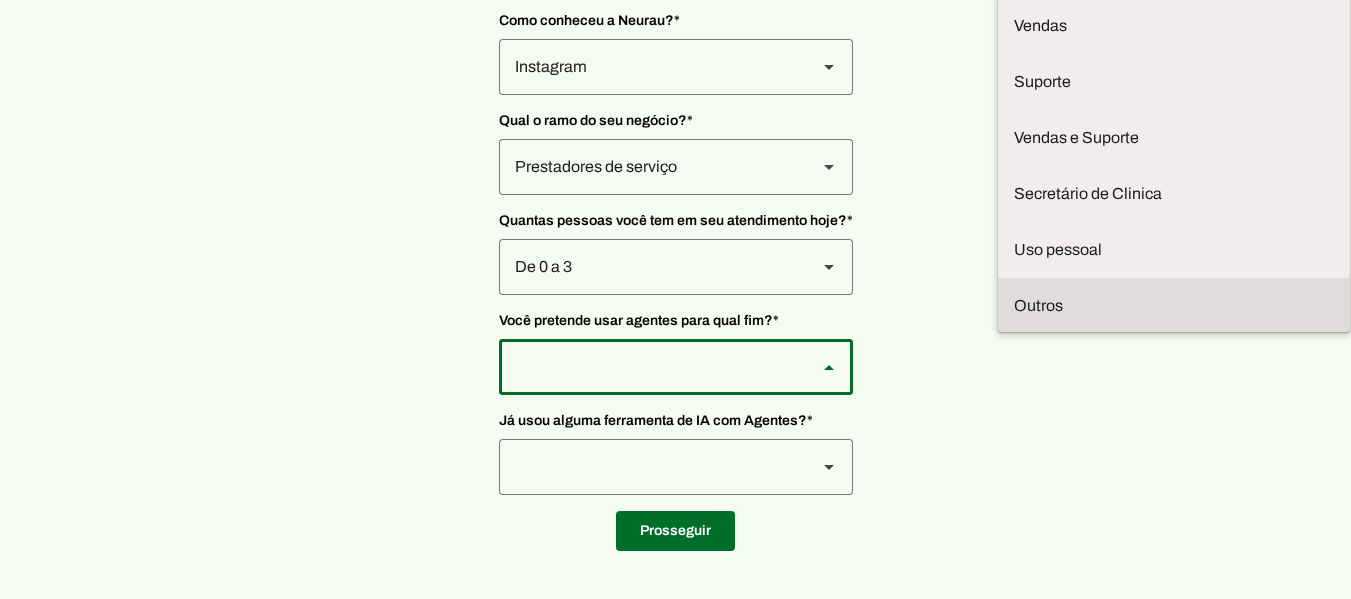 scroll, scrollTop: 5, scrollLeft: 0, axis: vertical 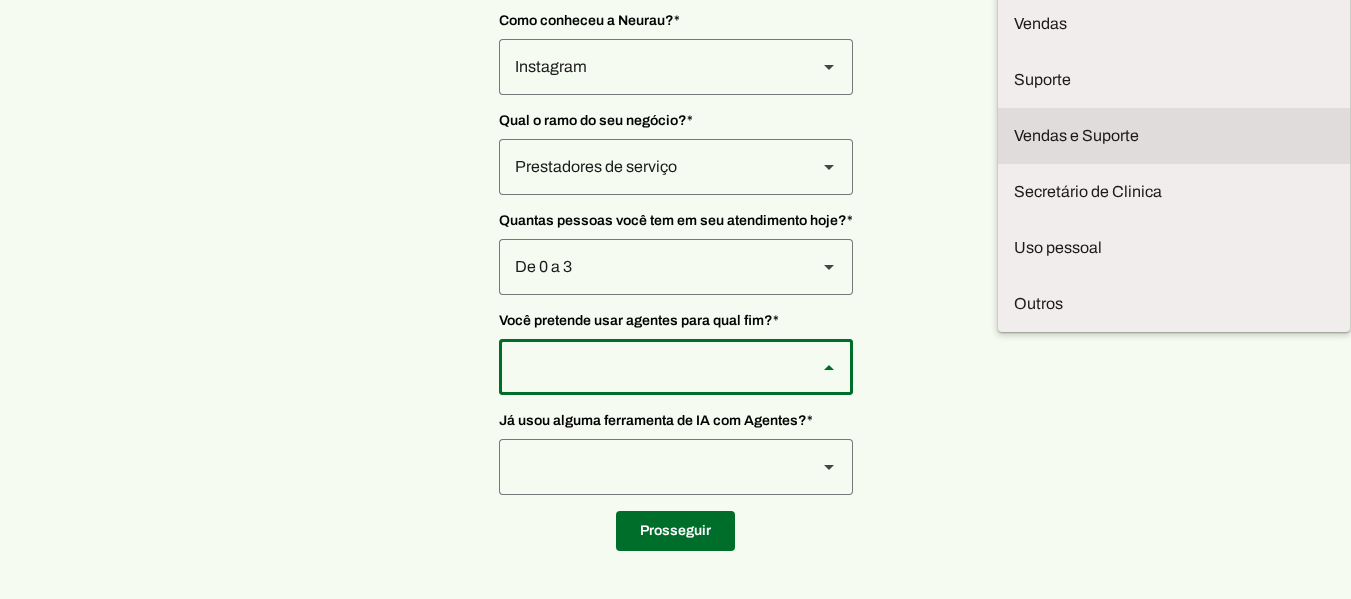 click at bounding box center (0, 0) 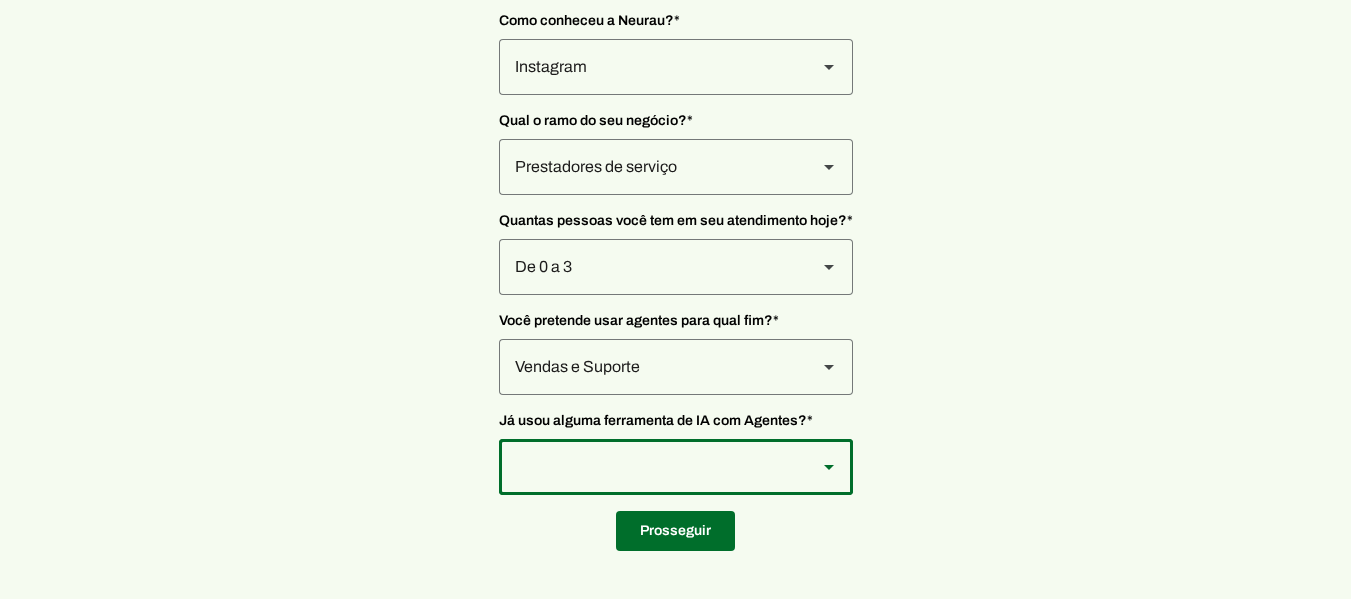 click at bounding box center [650, 67] 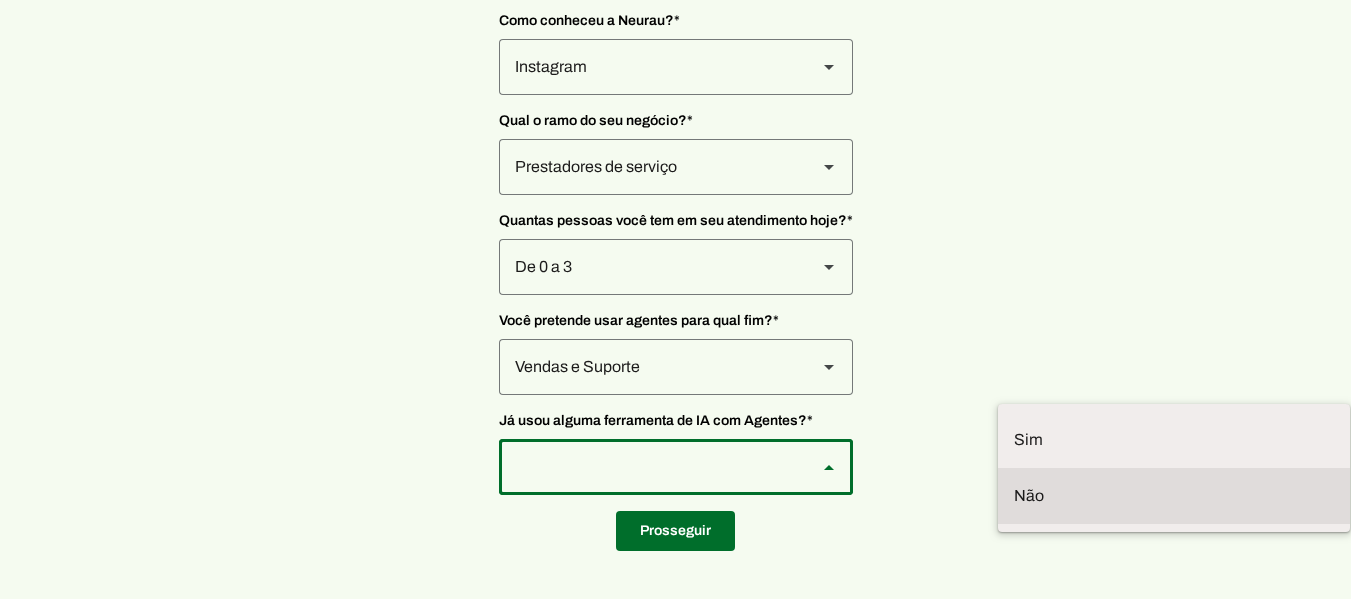 click on "Não" at bounding box center (0, 0) 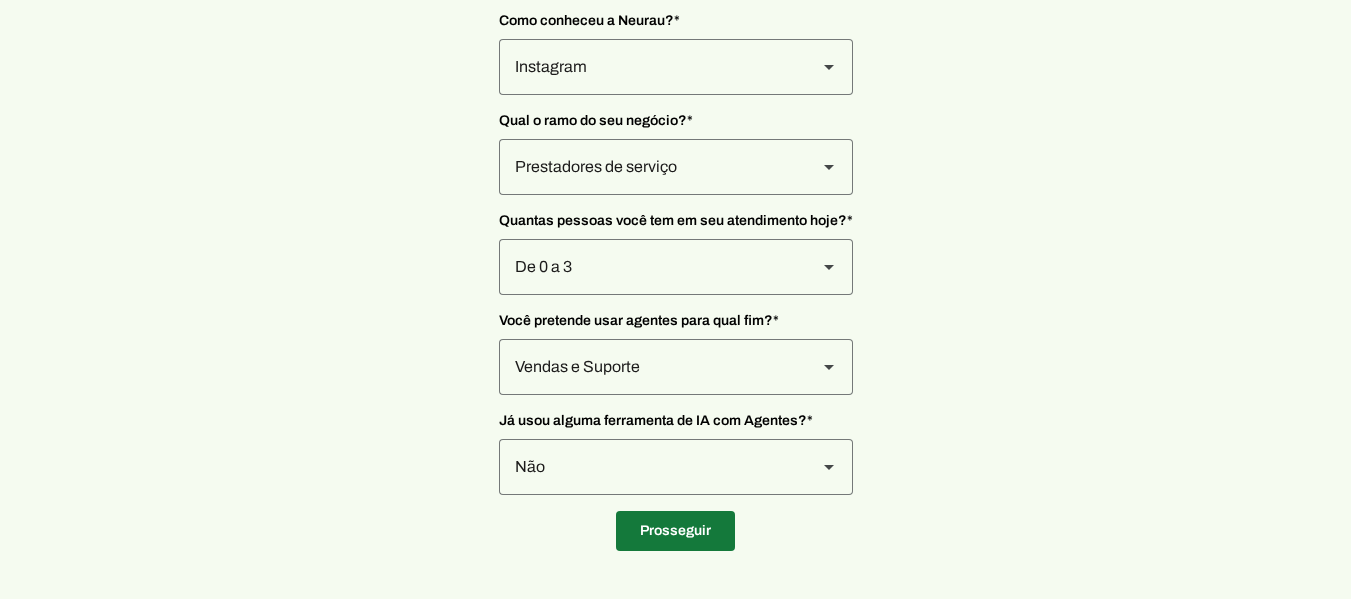click at bounding box center (675, 531) 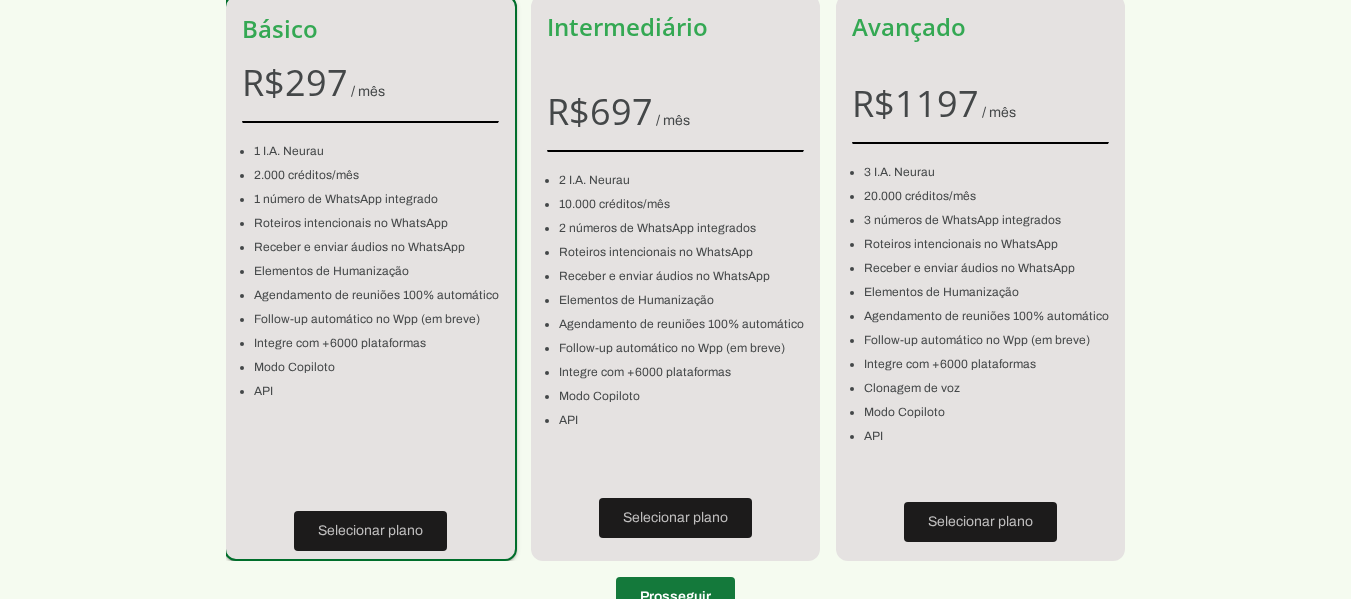 click at bounding box center [675, 597] 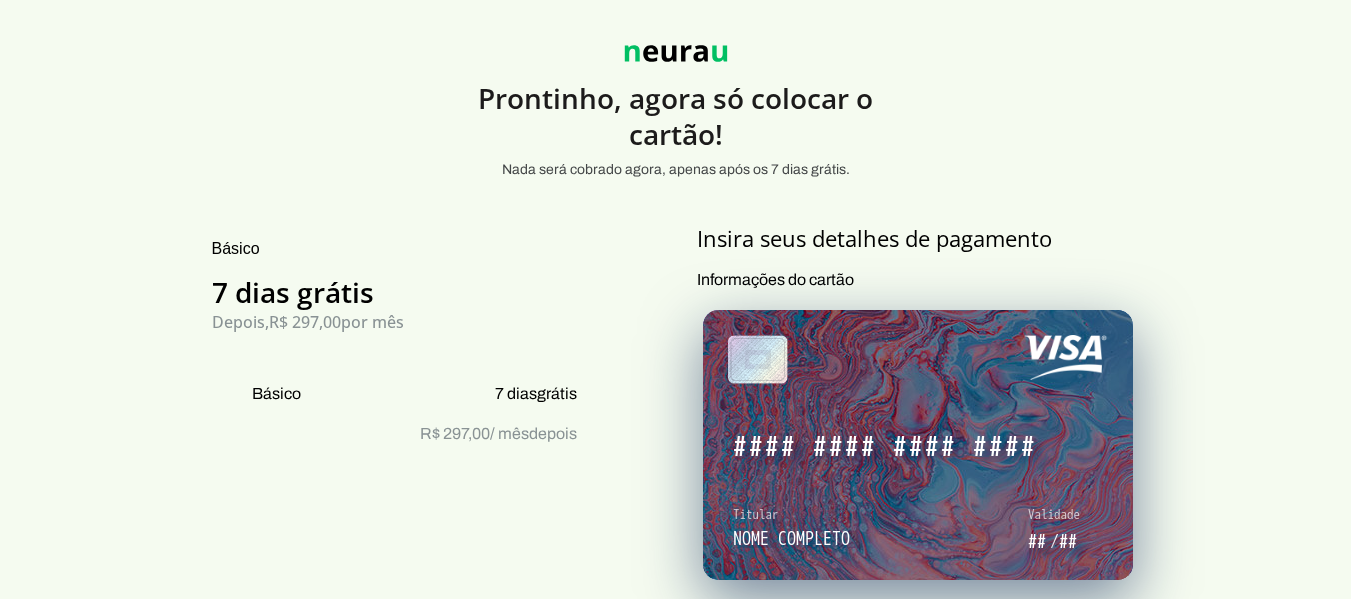 scroll, scrollTop: 0, scrollLeft: 0, axis: both 